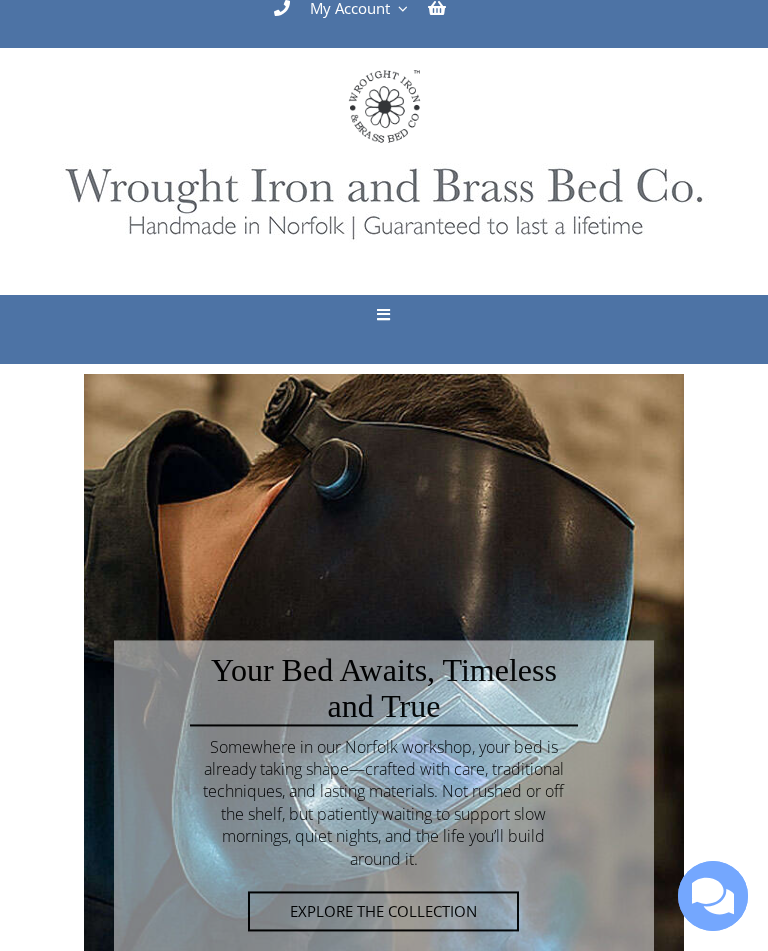 scroll, scrollTop: 0, scrollLeft: 0, axis: both 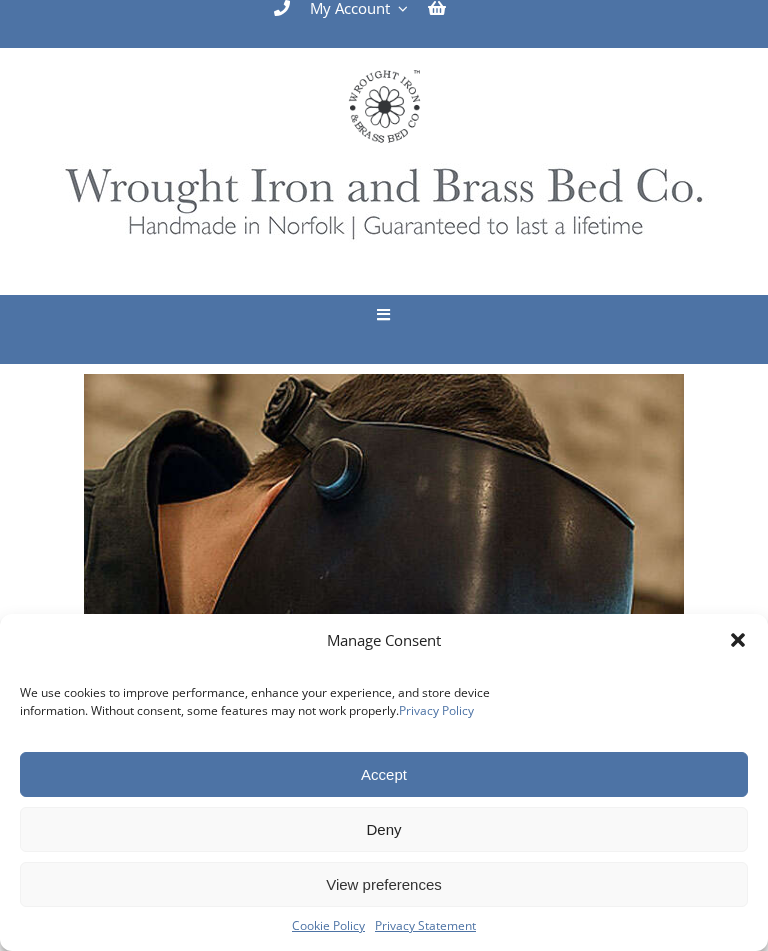 click 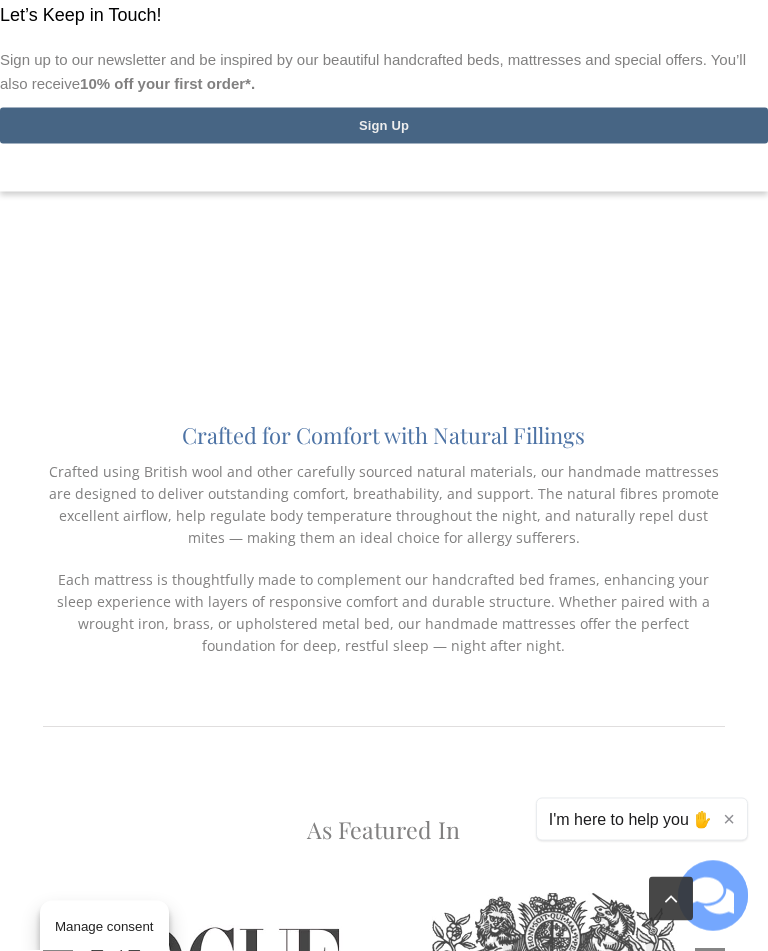 scroll, scrollTop: 3651, scrollLeft: 0, axis: vertical 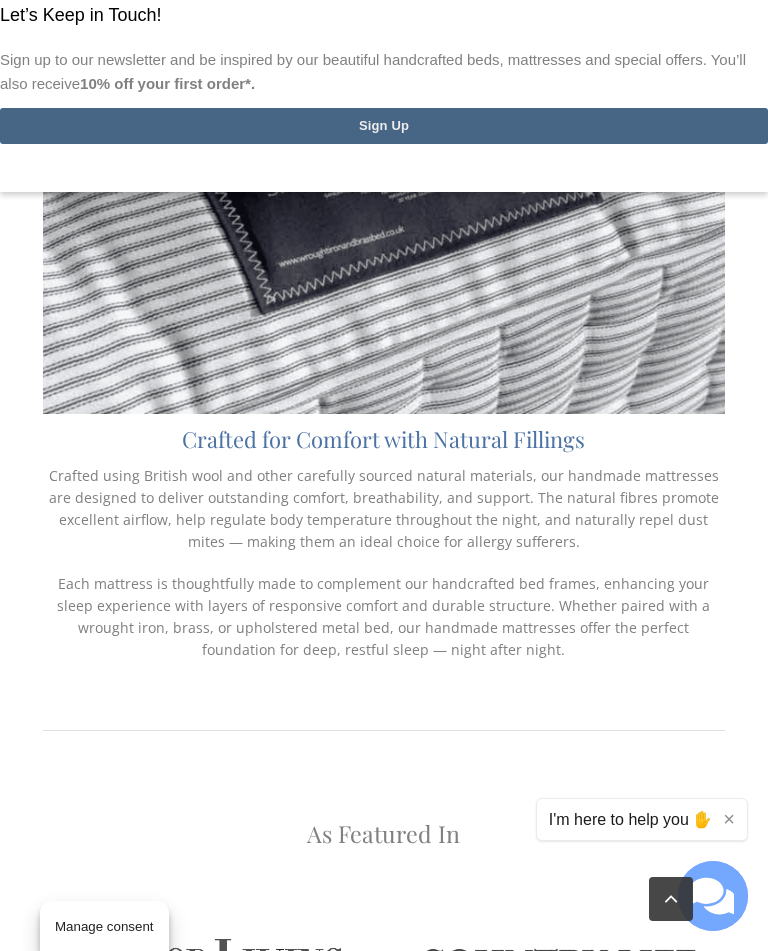 click at bounding box center [384, 0] 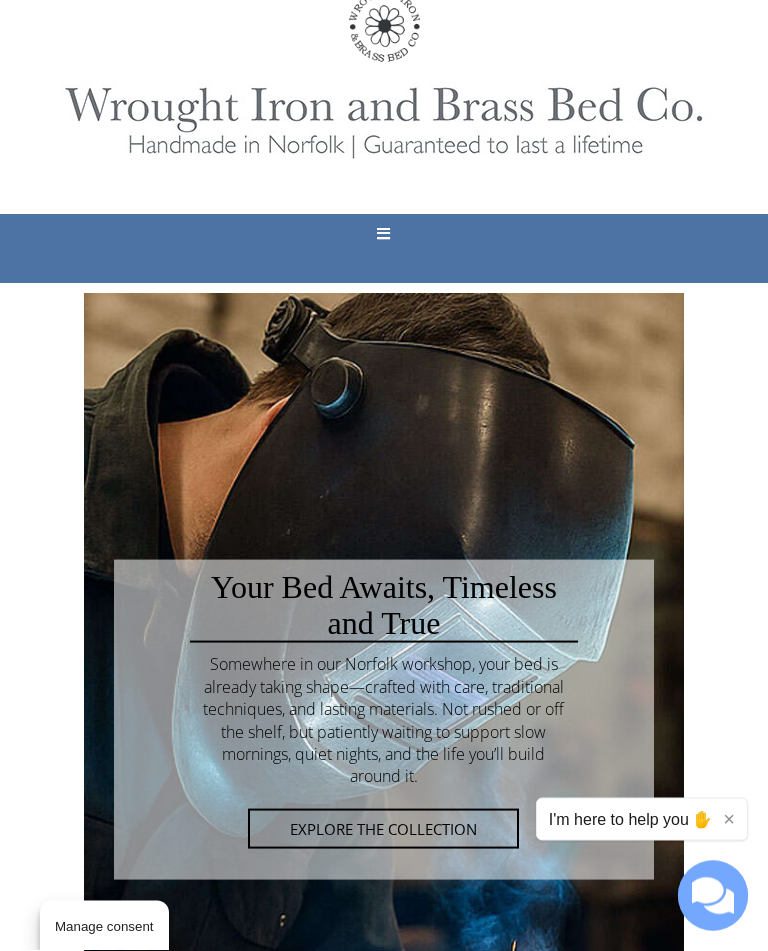 scroll, scrollTop: 0, scrollLeft: 0, axis: both 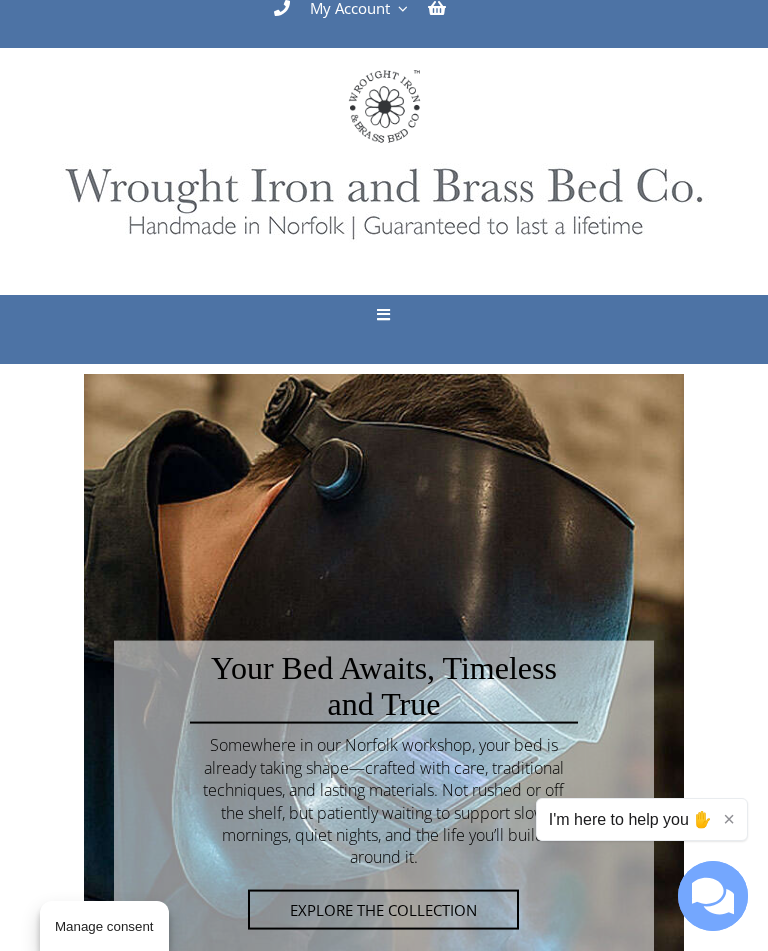 click on "Toggle Navigation" at bounding box center [383, 314] 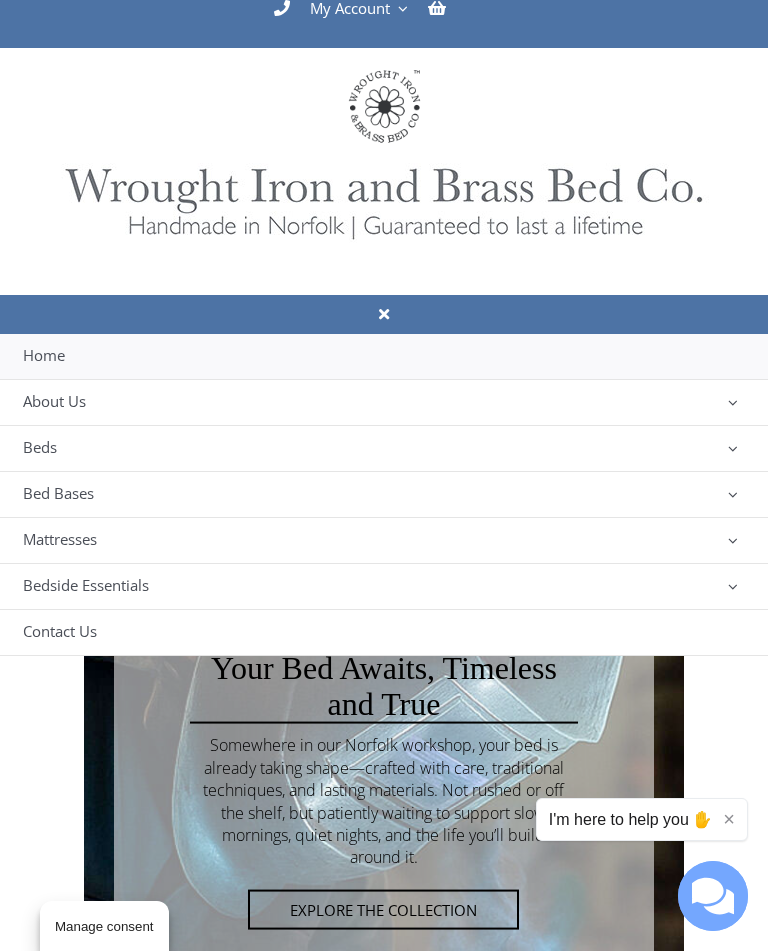 click at bounding box center [733, 448] 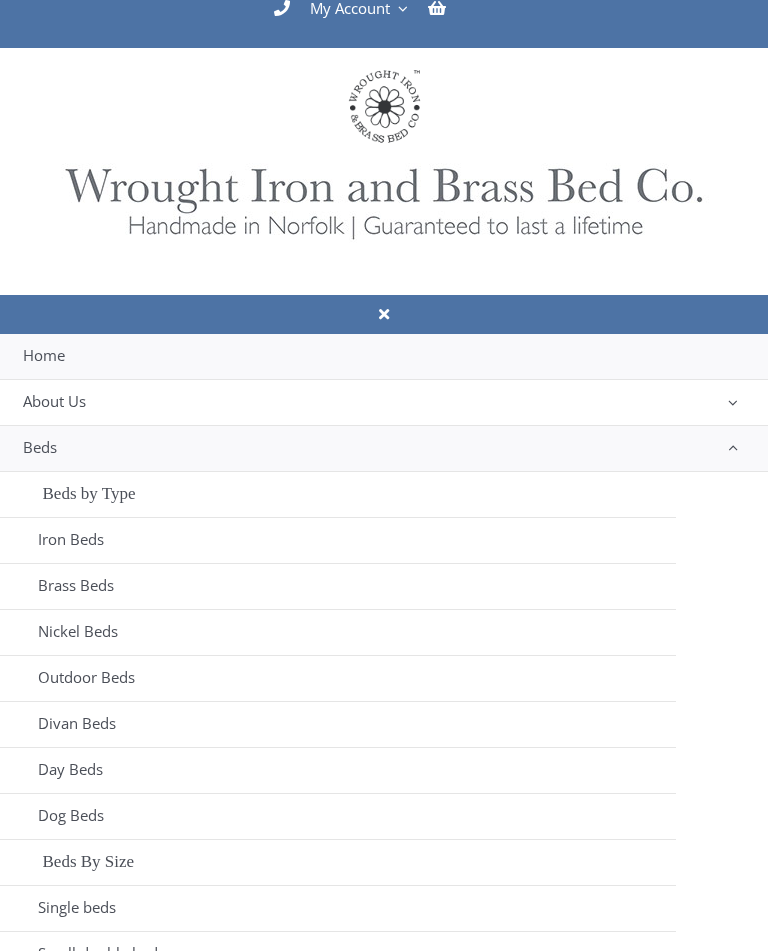 click on "Iron Beds" at bounding box center [338, 540] 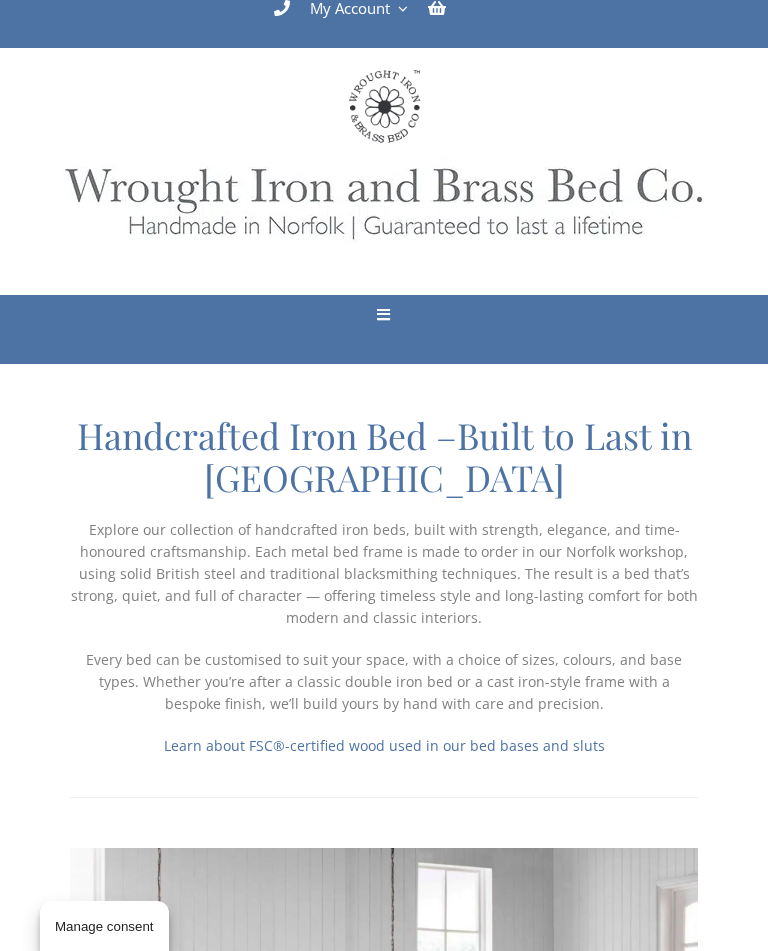 scroll, scrollTop: 0, scrollLeft: 0, axis: both 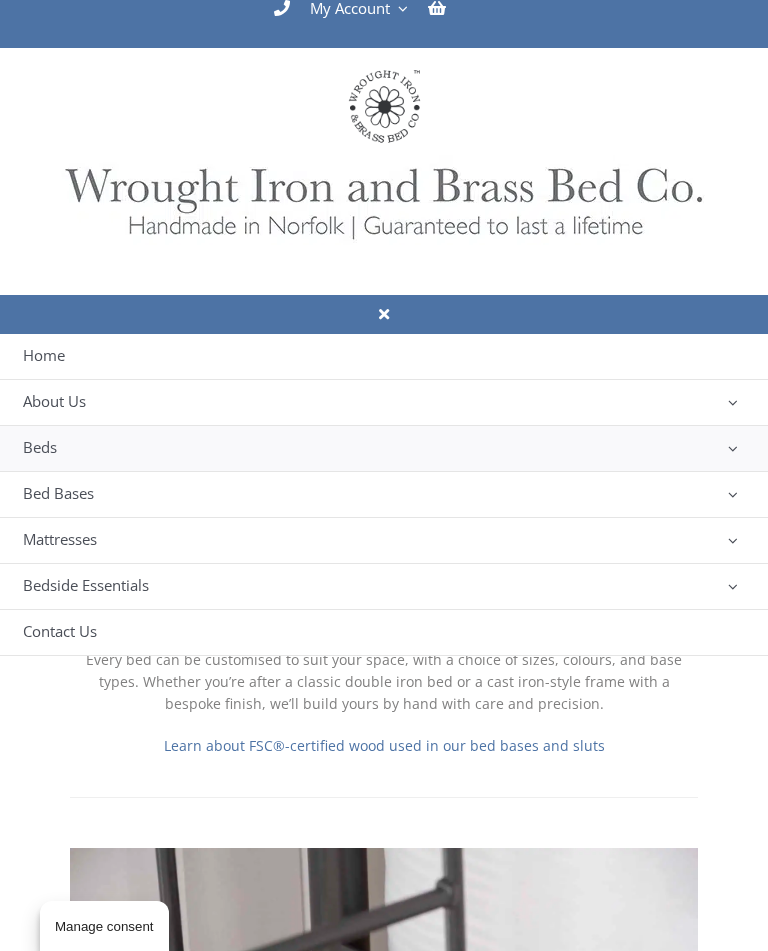 click at bounding box center (733, 448) 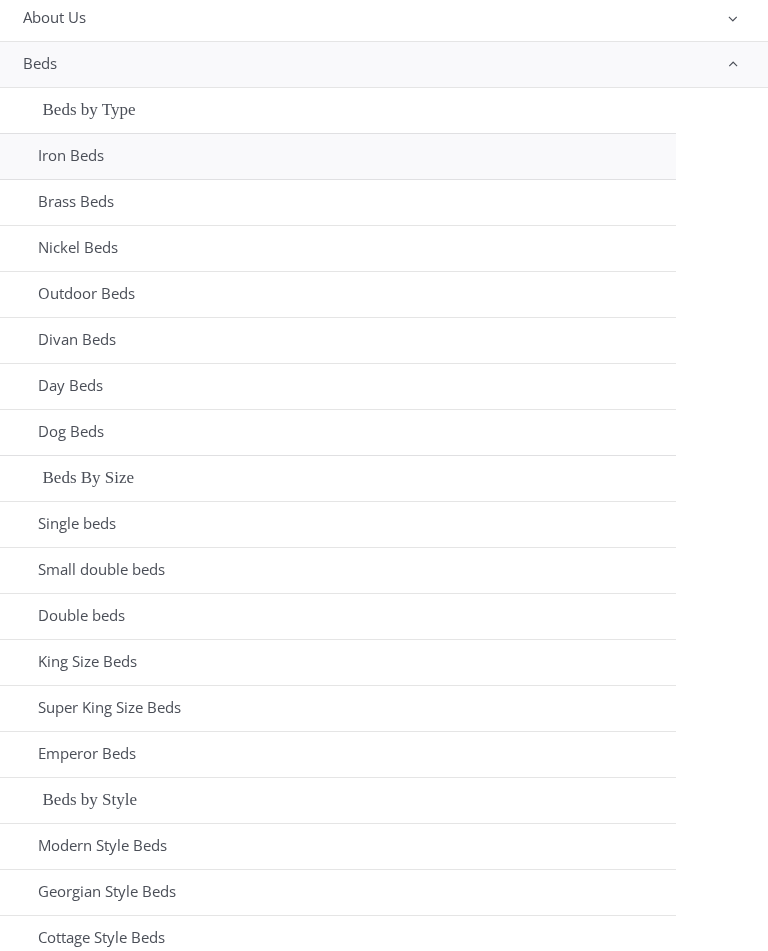 scroll, scrollTop: 384, scrollLeft: 0, axis: vertical 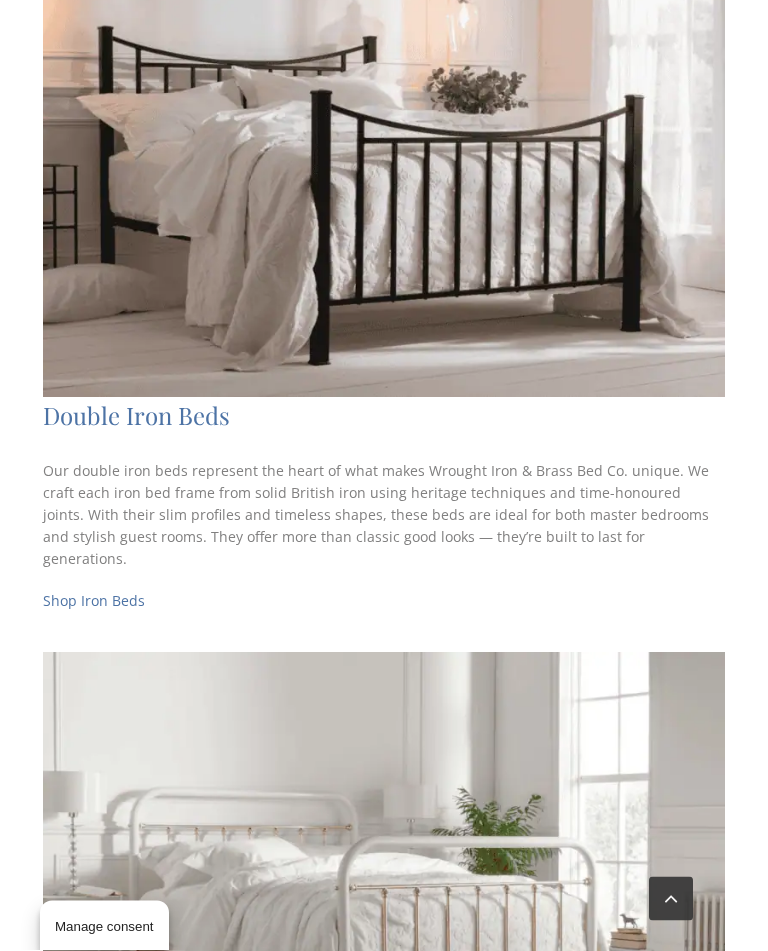 click on "Shop Iron Beds" at bounding box center (94, 601) 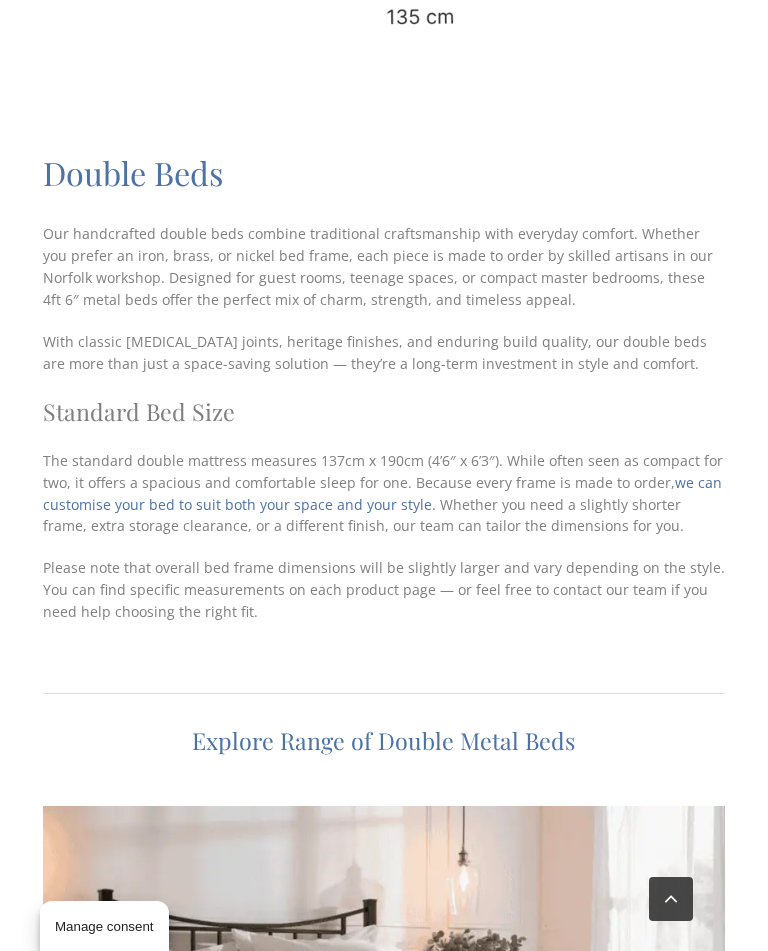 scroll, scrollTop: 731, scrollLeft: 0, axis: vertical 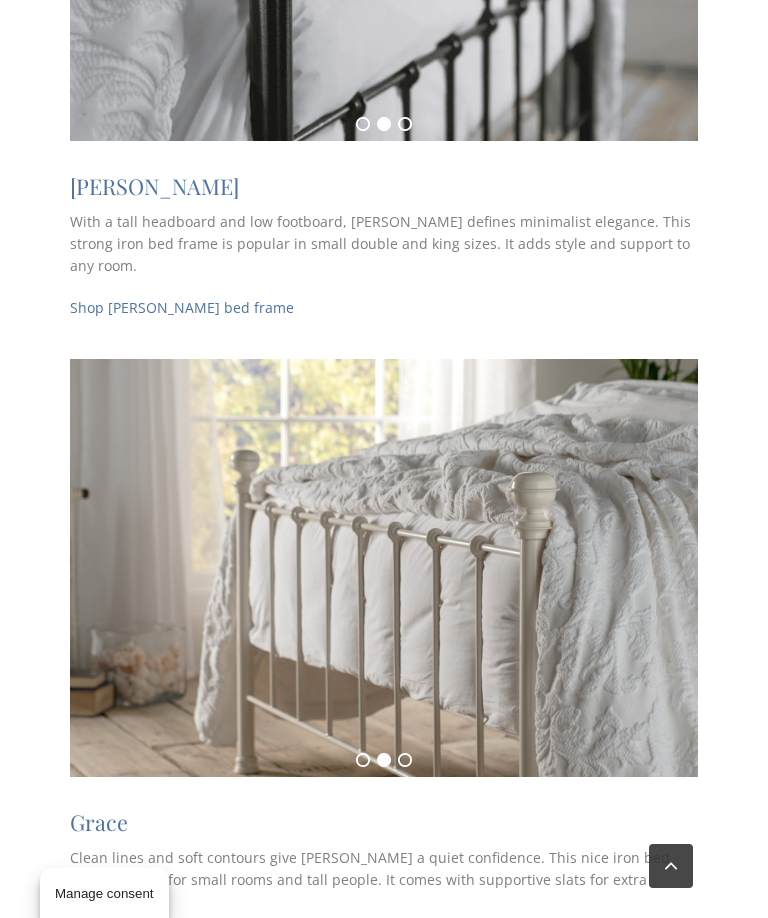 click on "Shop Grace bed  frame" at bounding box center [143, 943] 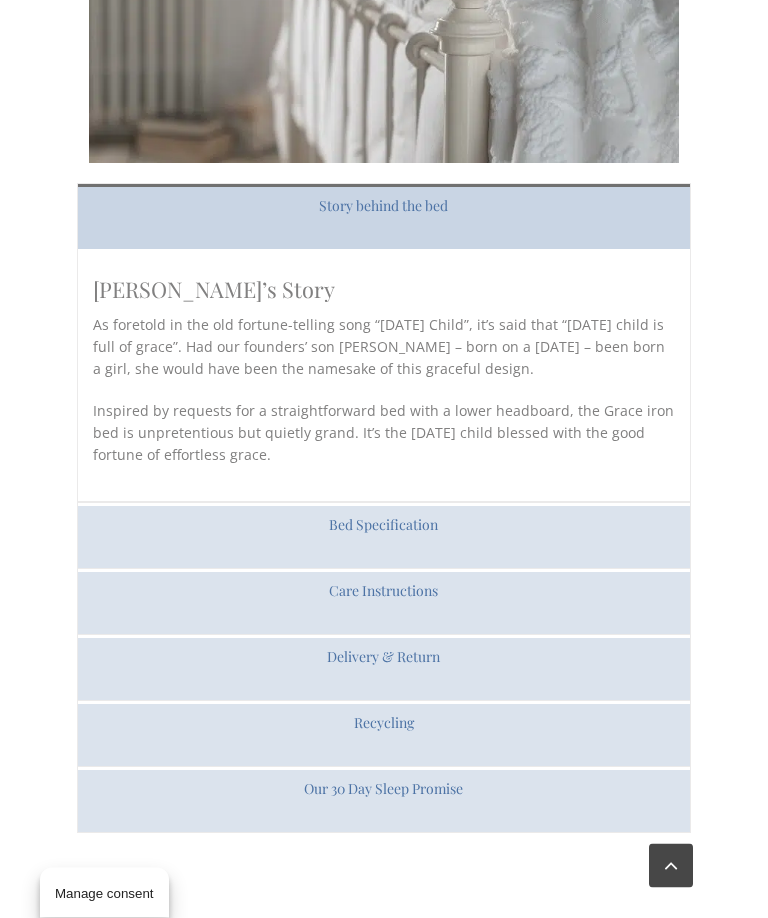 scroll, scrollTop: 2999, scrollLeft: 0, axis: vertical 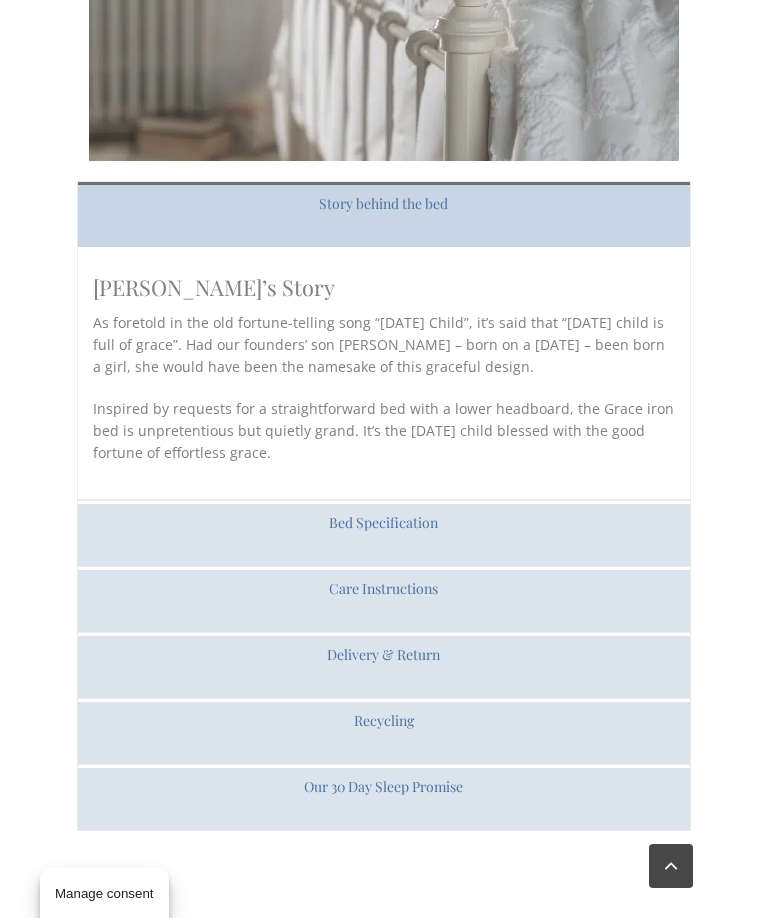 click on "Bed Specification" at bounding box center (383, 533) 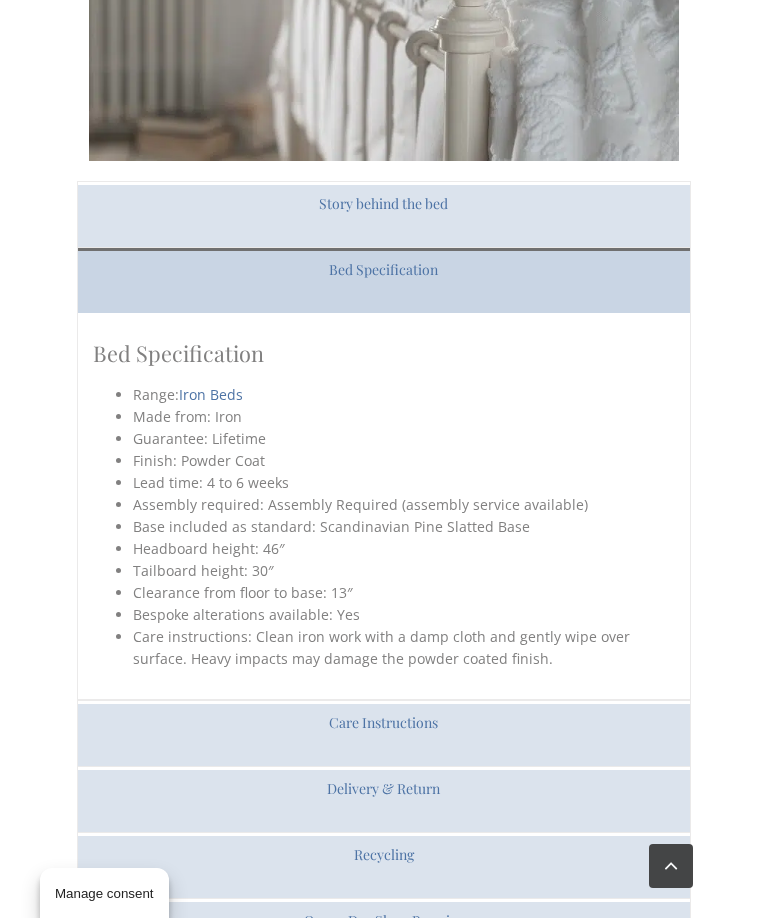click on "Care Instructions" at bounding box center [383, 733] 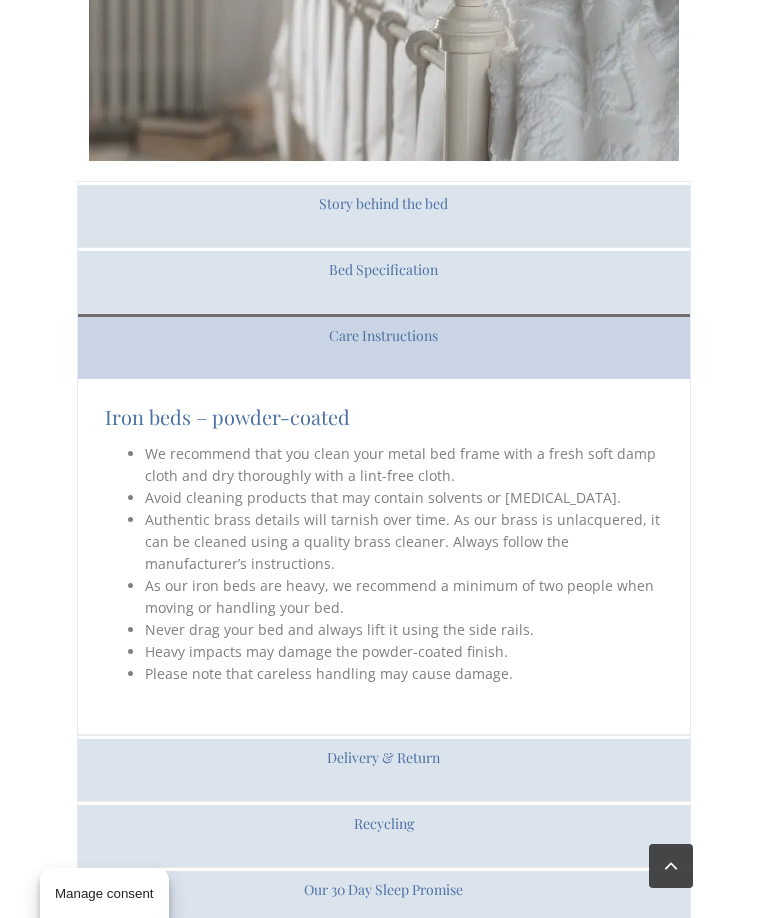 click on "Delivery & Return" at bounding box center [383, 768] 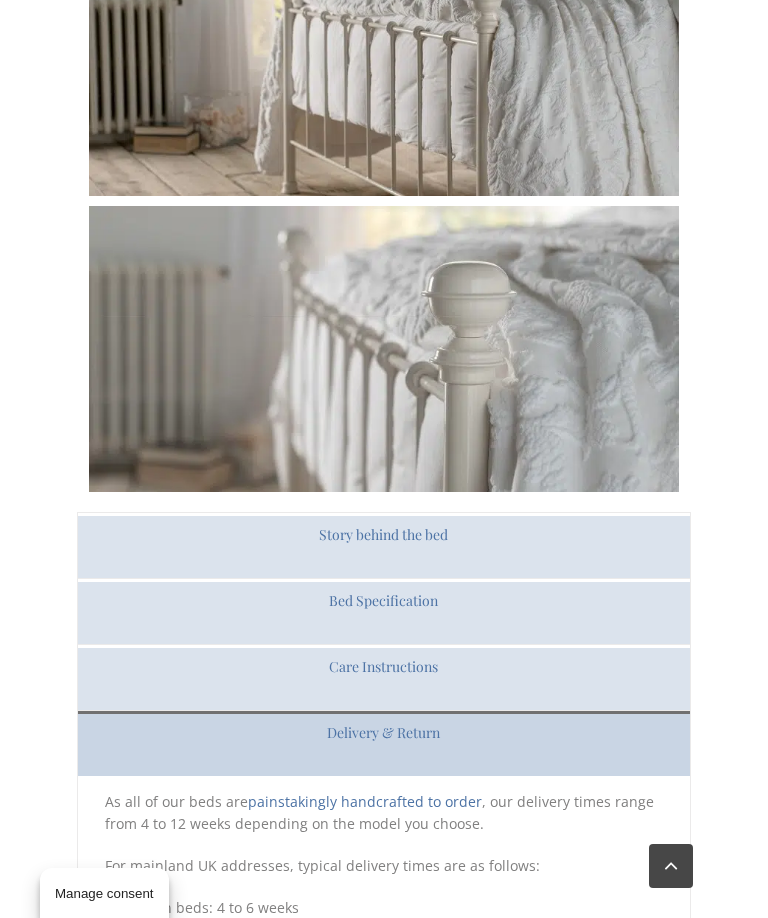 scroll, scrollTop: 2653, scrollLeft: 0, axis: vertical 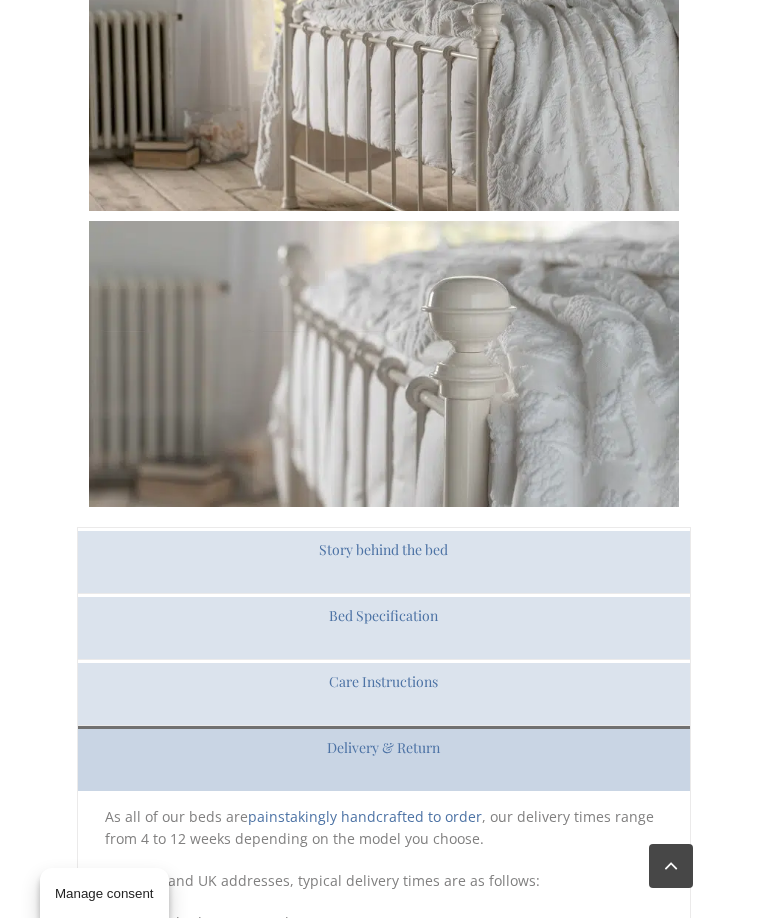 click on "Story behind the bed" at bounding box center (383, 560) 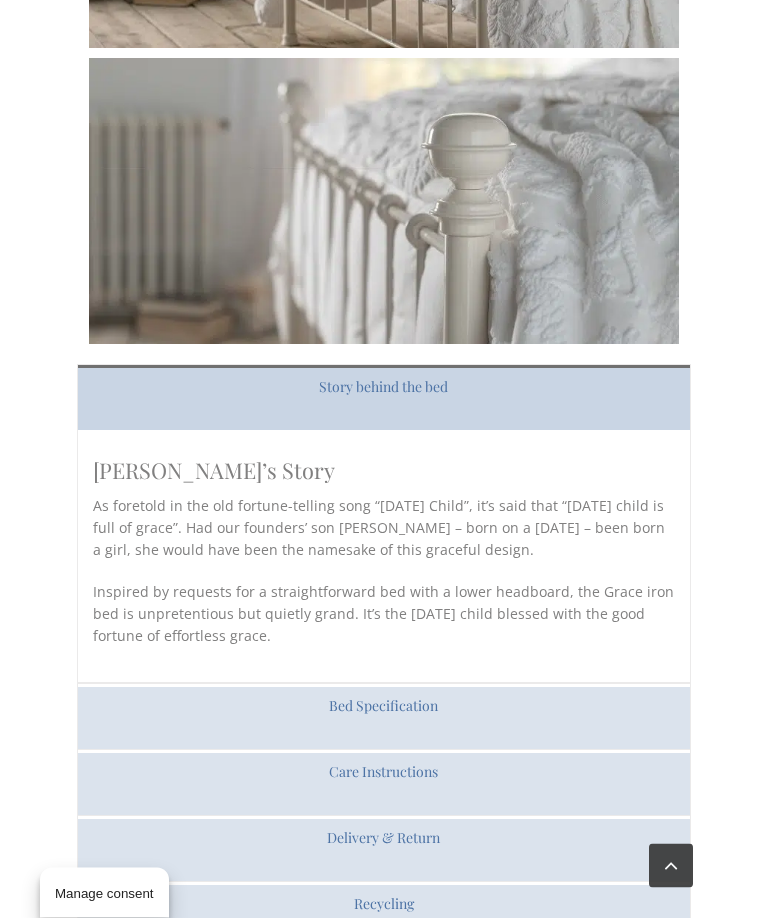 click on "Bed Specification" at bounding box center [383, 717] 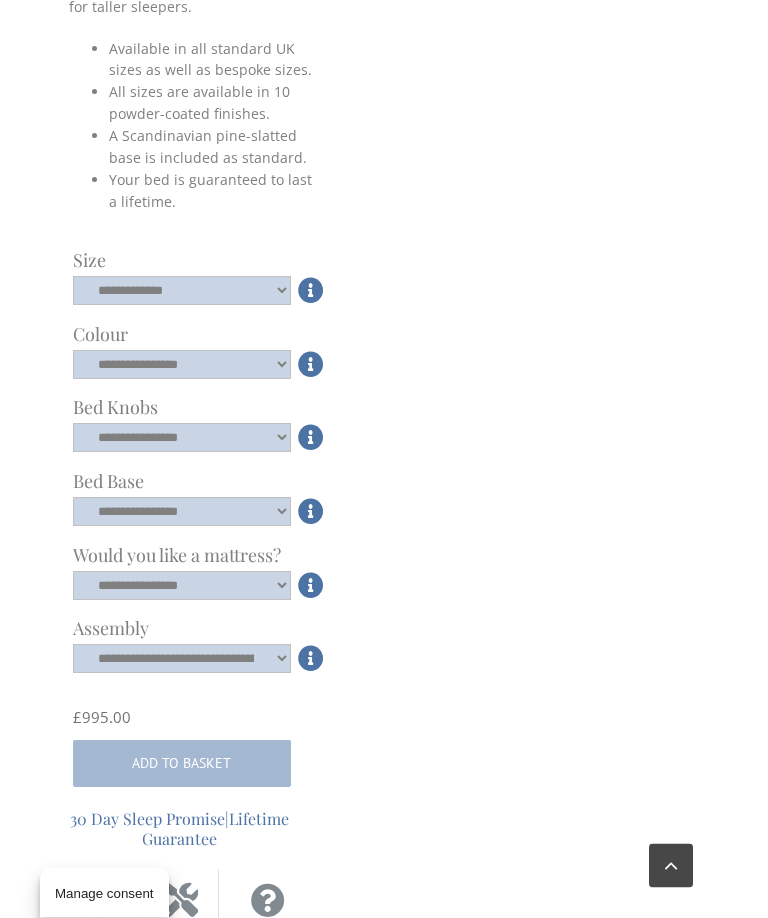 click at bounding box center [311, 291] 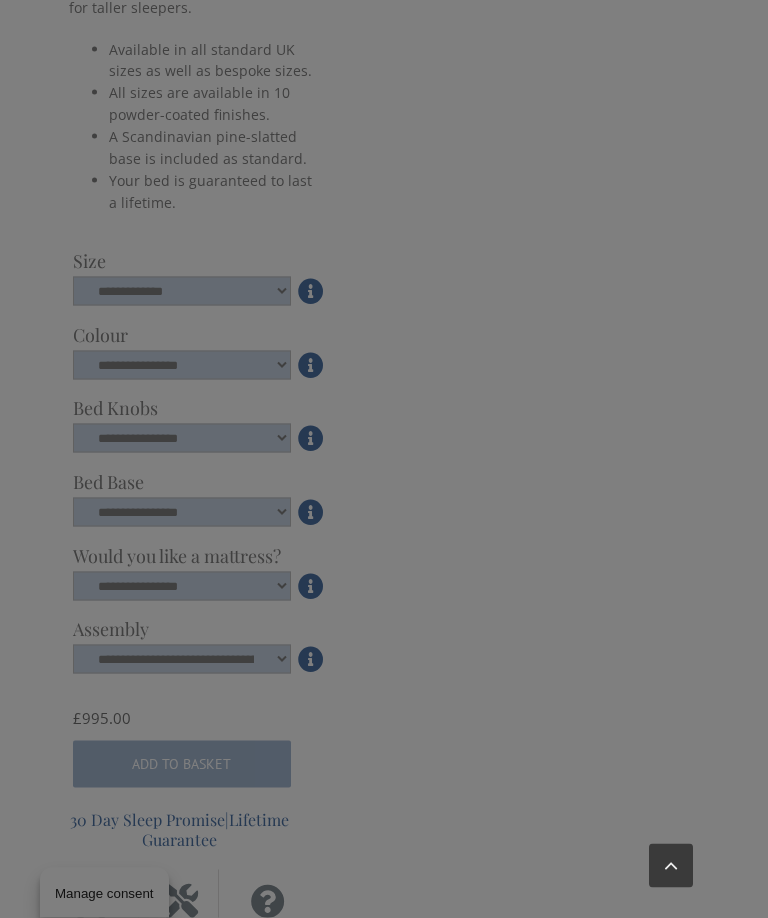scroll, scrollTop: 1109, scrollLeft: 0, axis: vertical 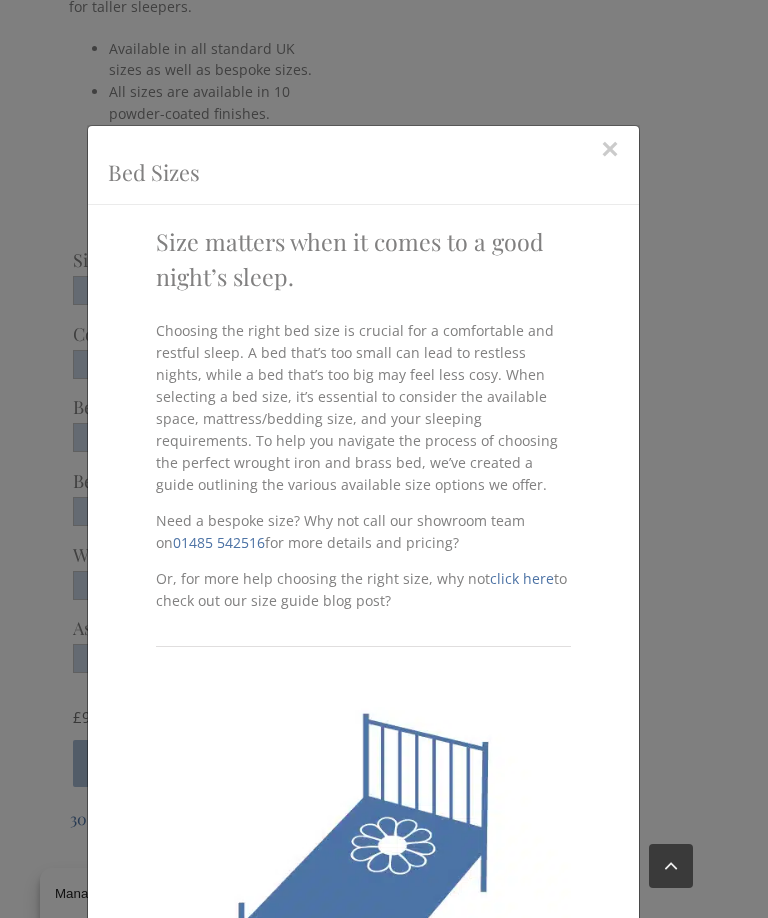 click on "×" at bounding box center (610, 149) 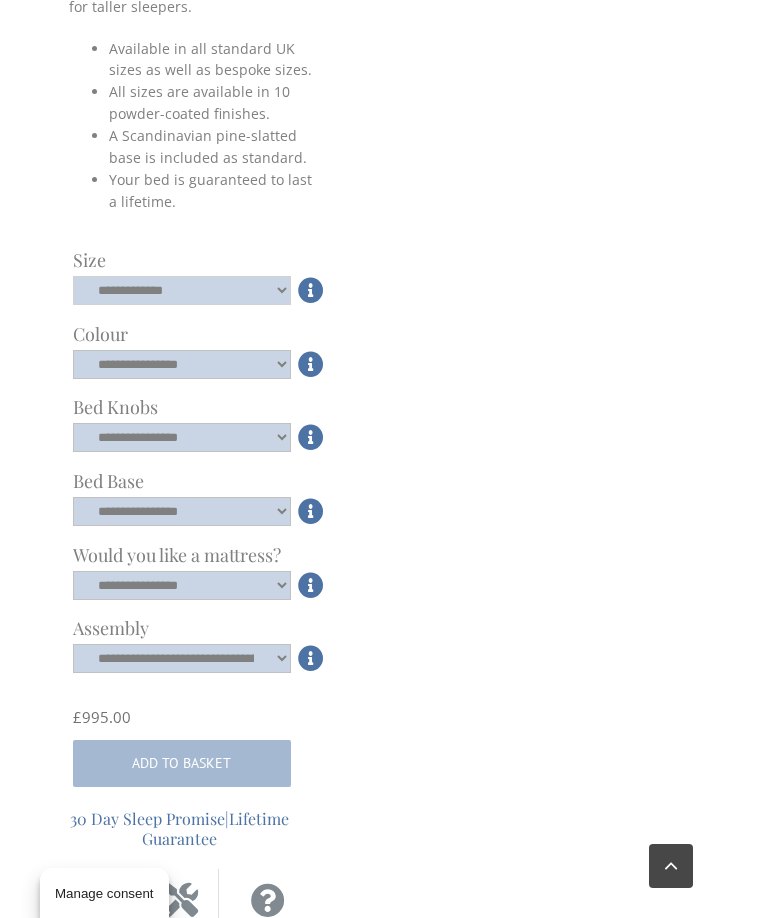 click on "**********" 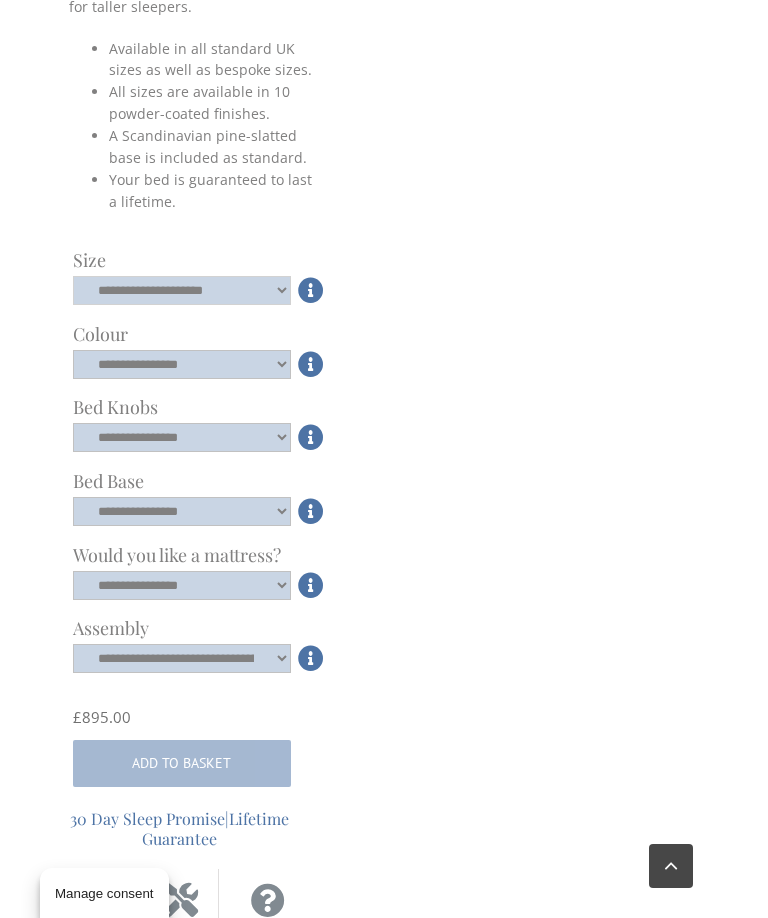 click on "**********" 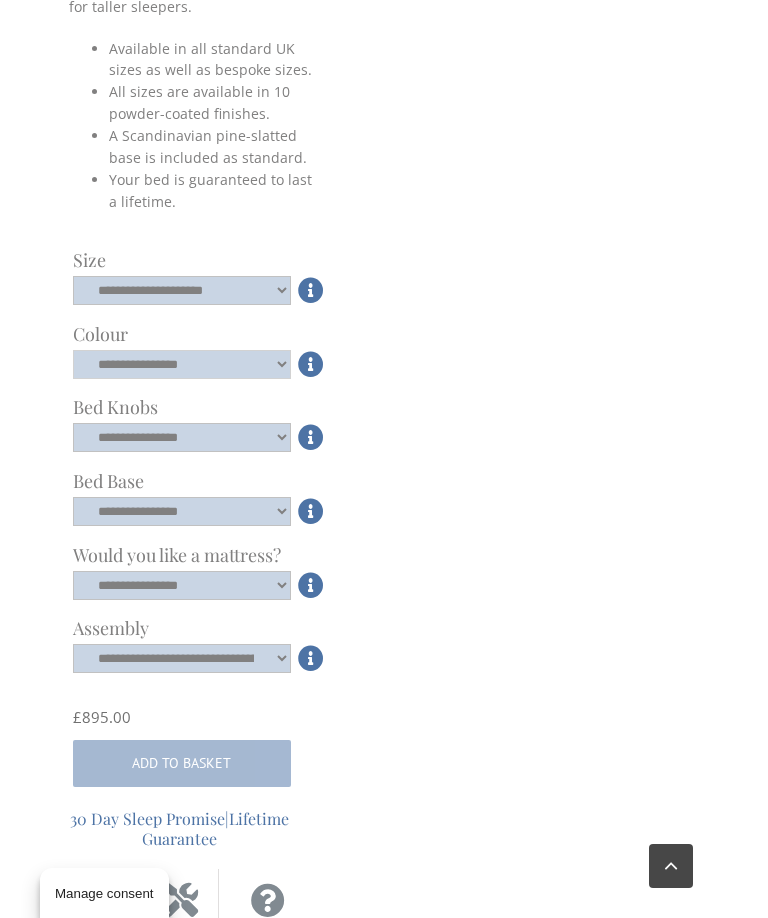 click on "**********" 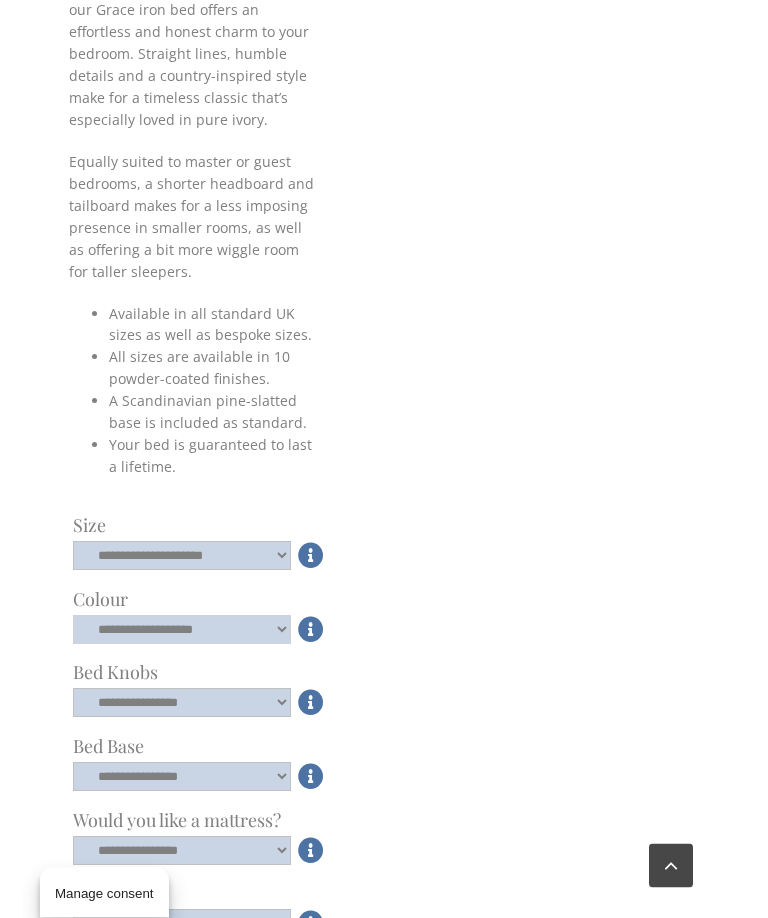 scroll, scrollTop: 846, scrollLeft: 0, axis: vertical 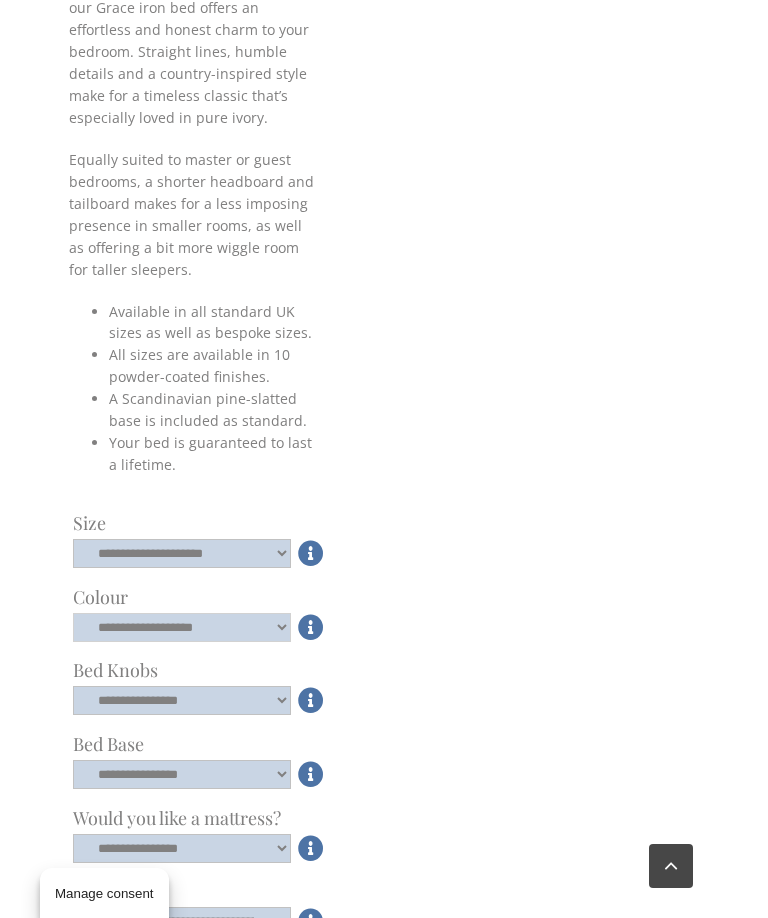 click on "**********" 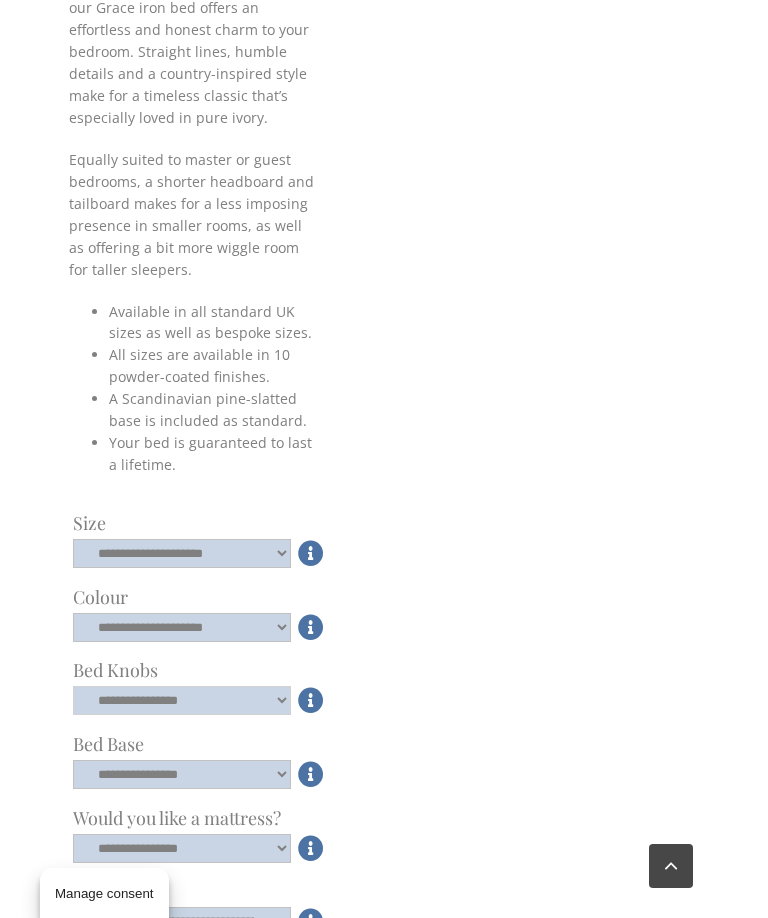 click on "**********" 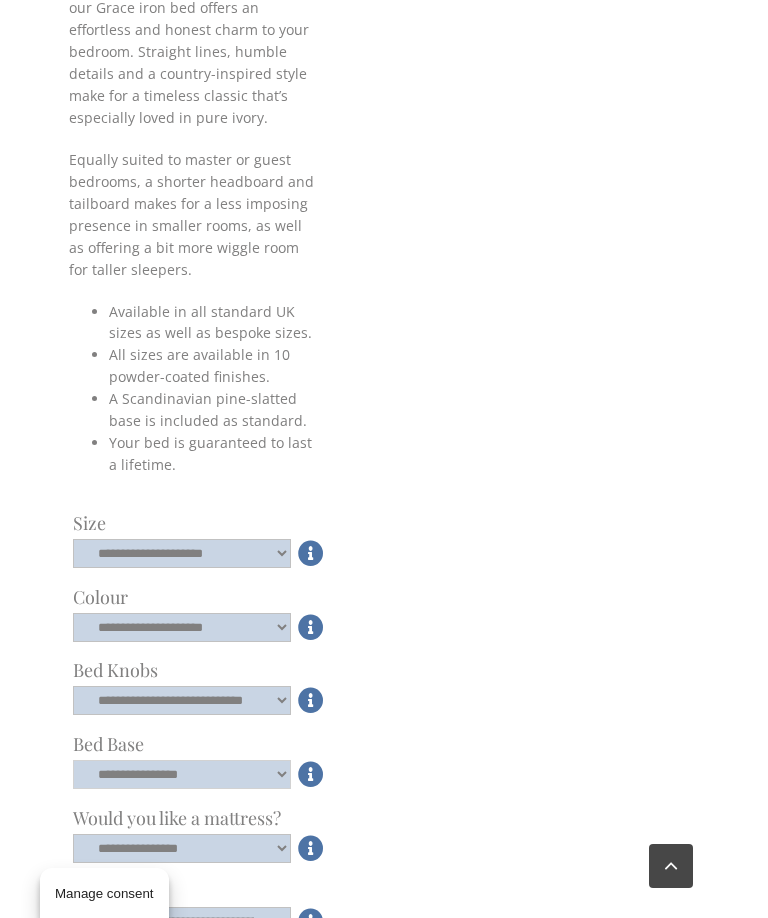 click on "**********" 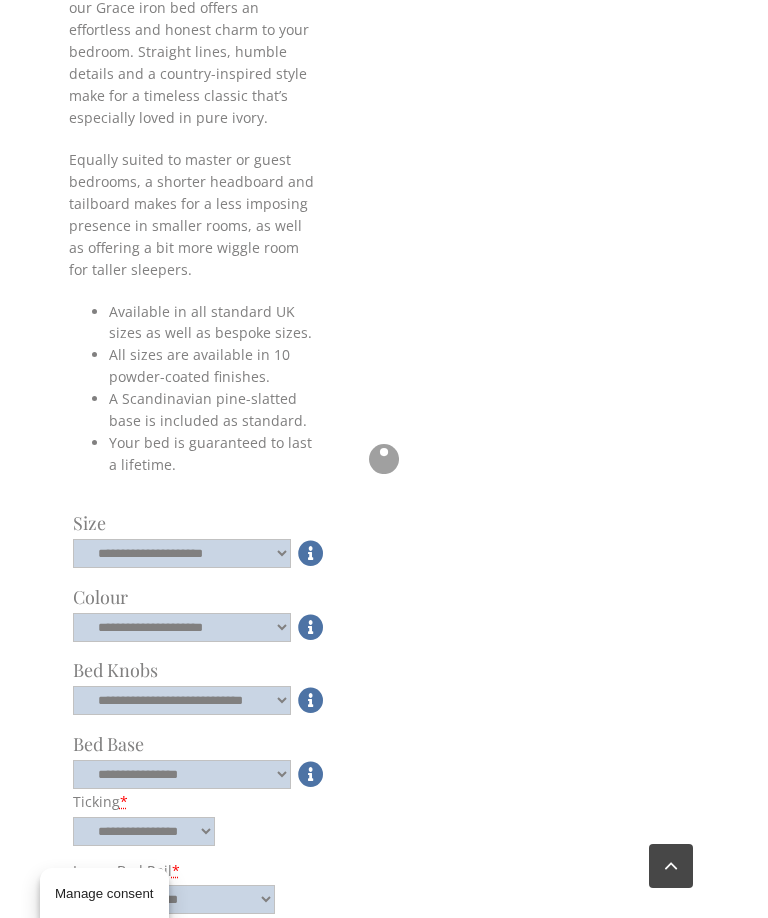 click at bounding box center (384, 459) 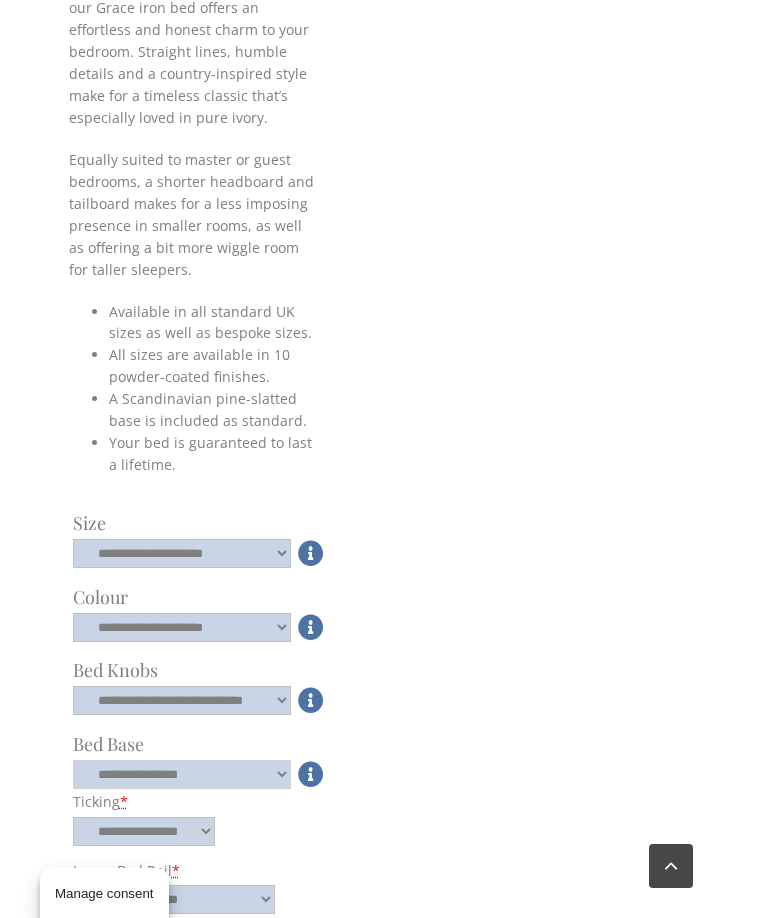 click on "**********" 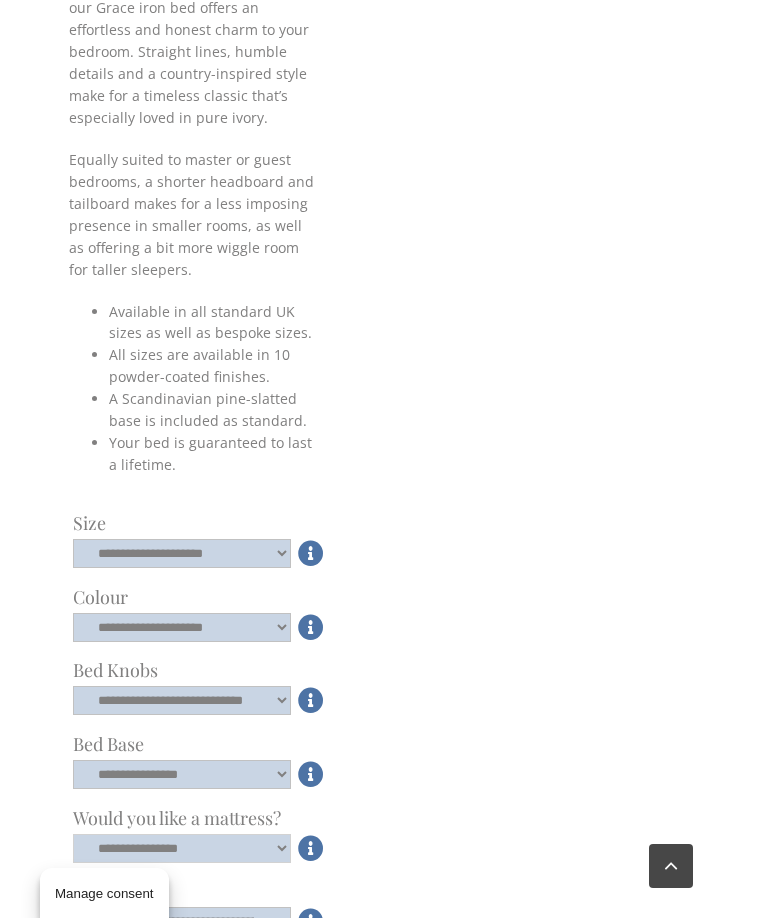 click on "**********" at bounding box center (182, 848) 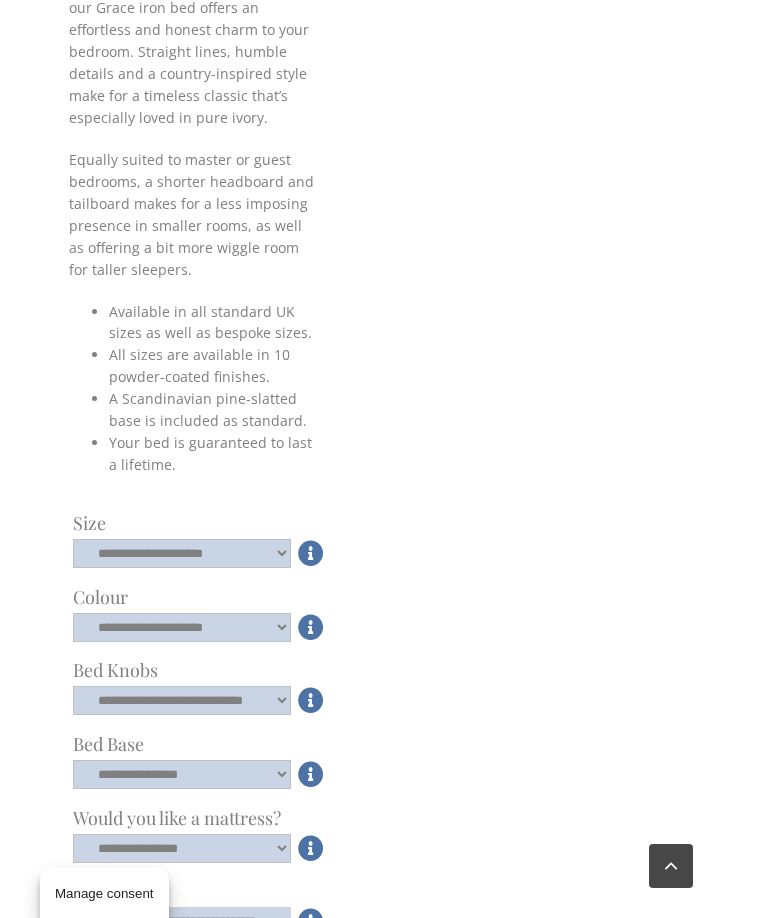 click on "**********" 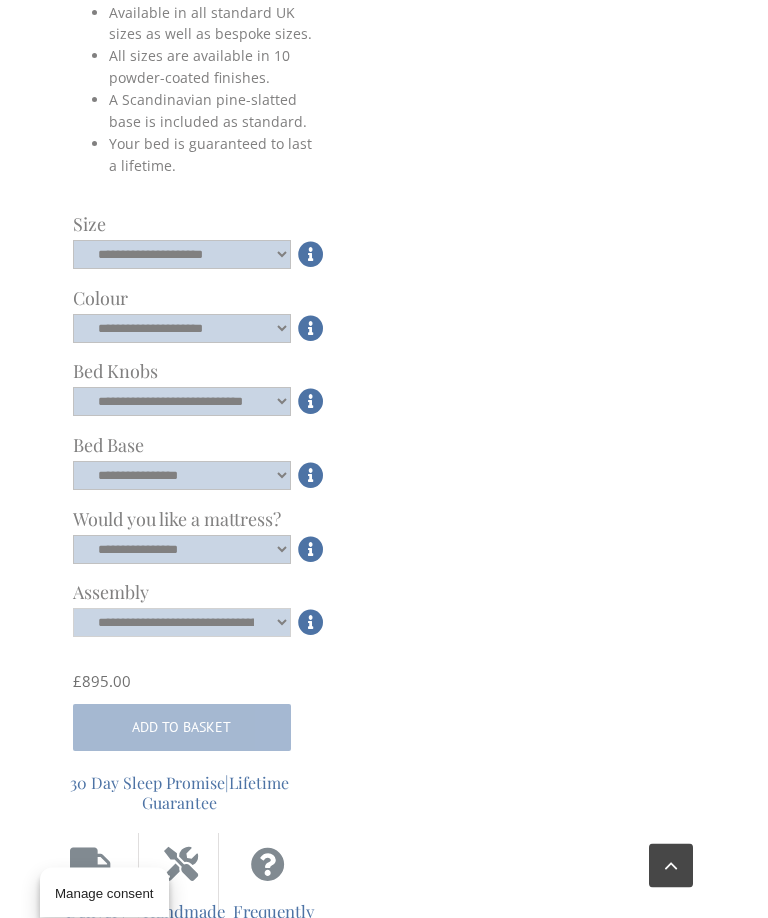 scroll, scrollTop: 1177, scrollLeft: 0, axis: vertical 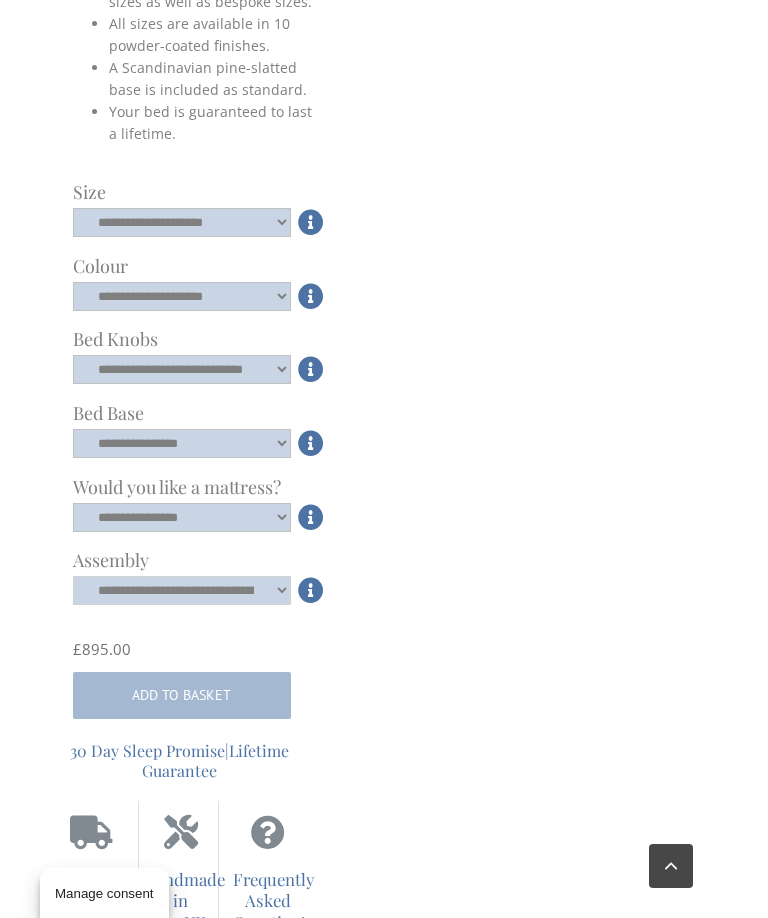 click on "**********" 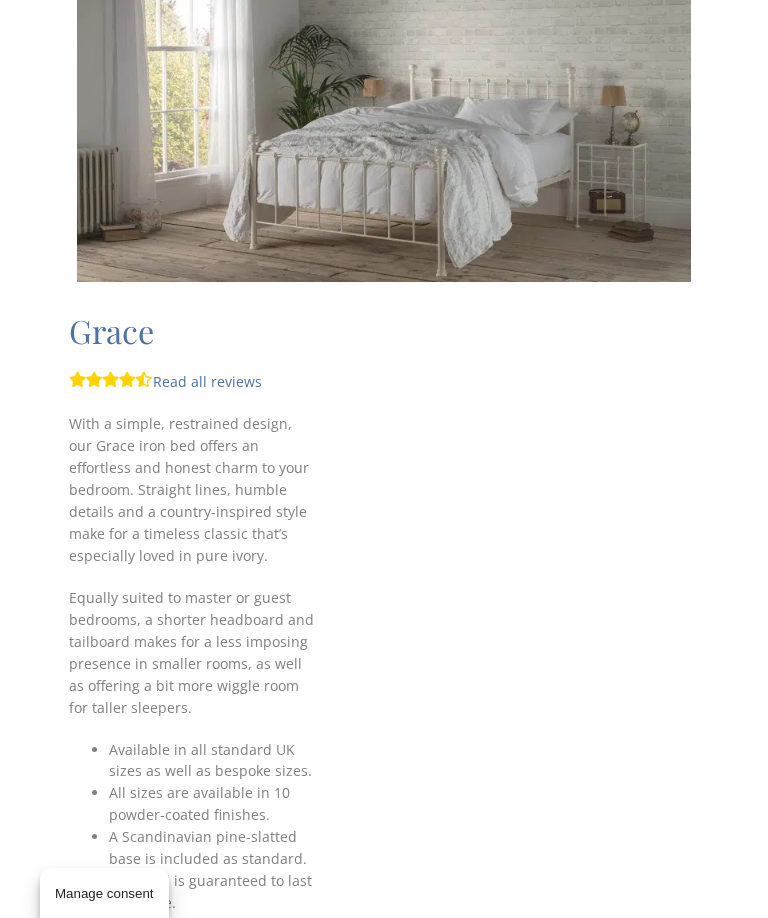 scroll, scrollTop: 0, scrollLeft: 0, axis: both 